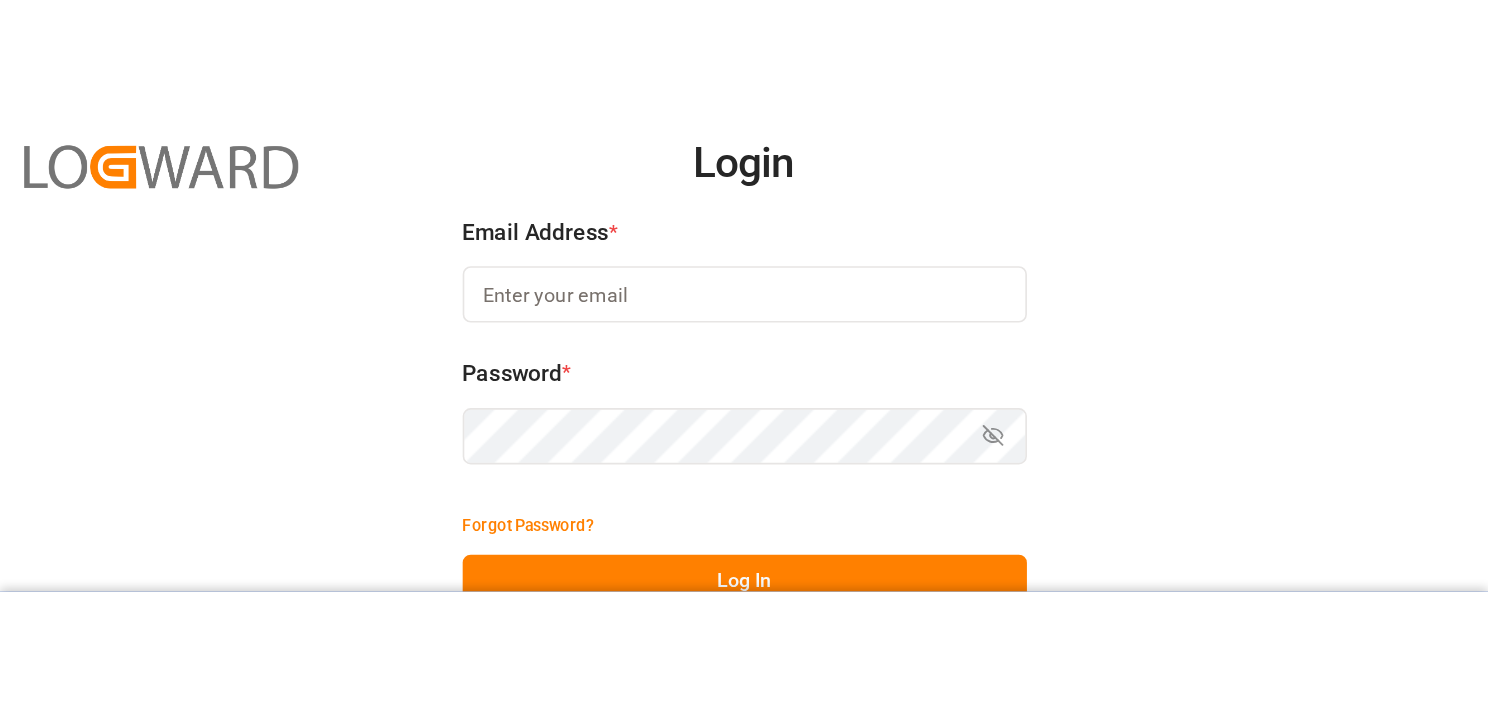 scroll, scrollTop: 0, scrollLeft: 0, axis: both 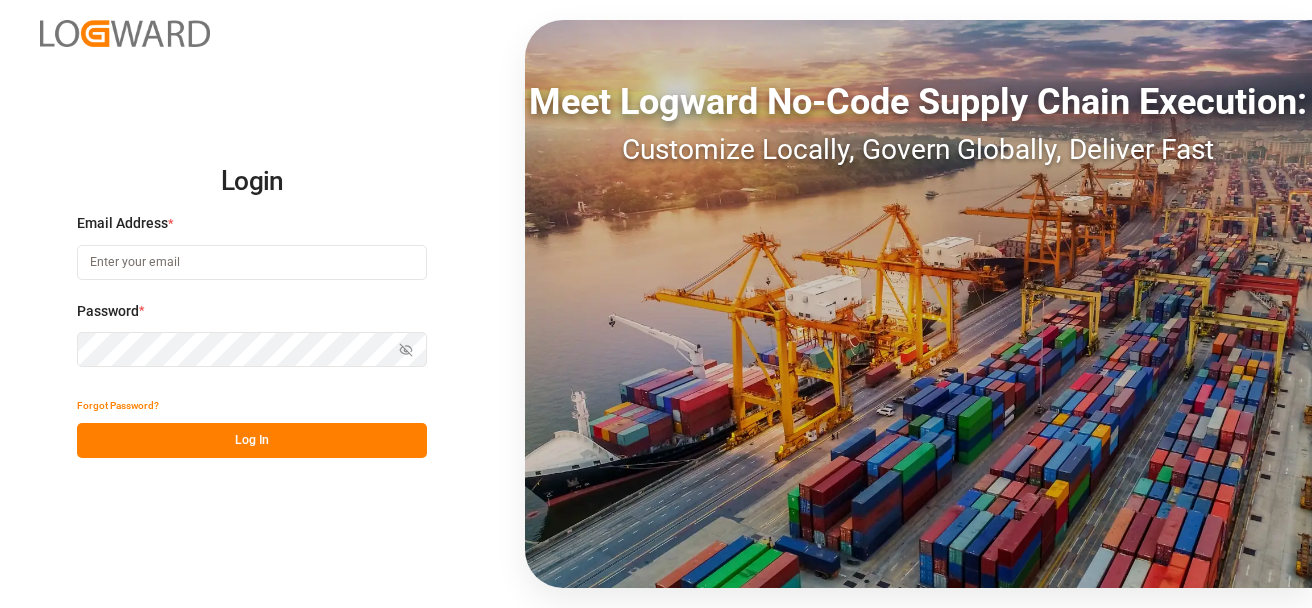 type on "[EMAIL]" 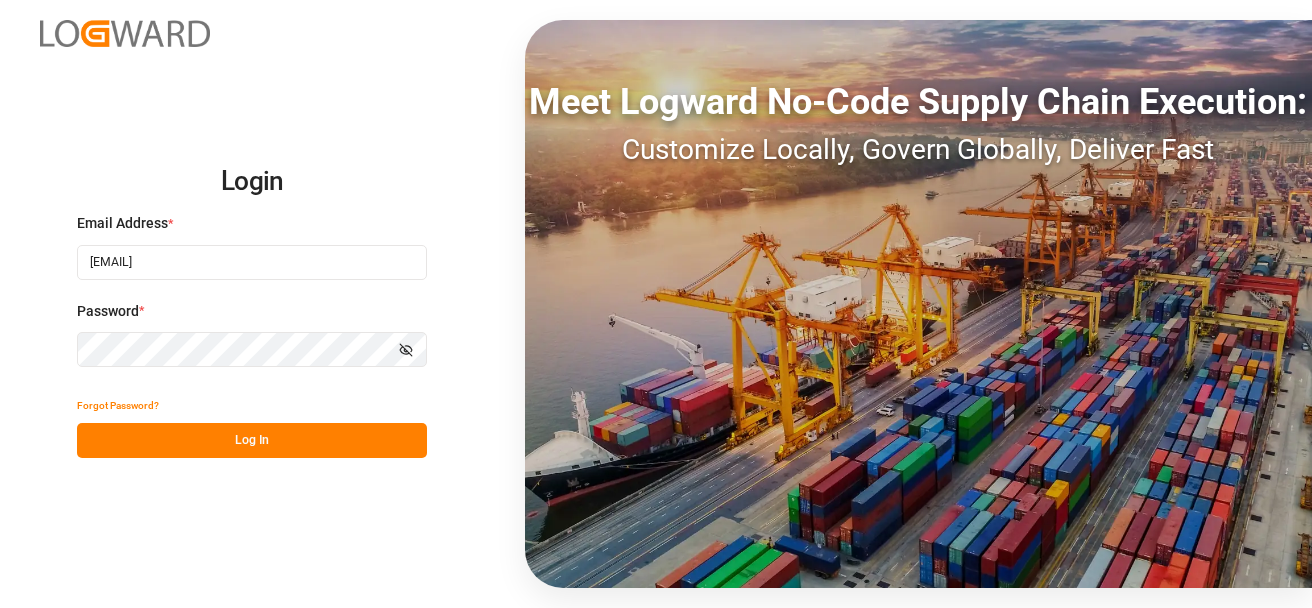 click on "Log In" at bounding box center [252, 440] 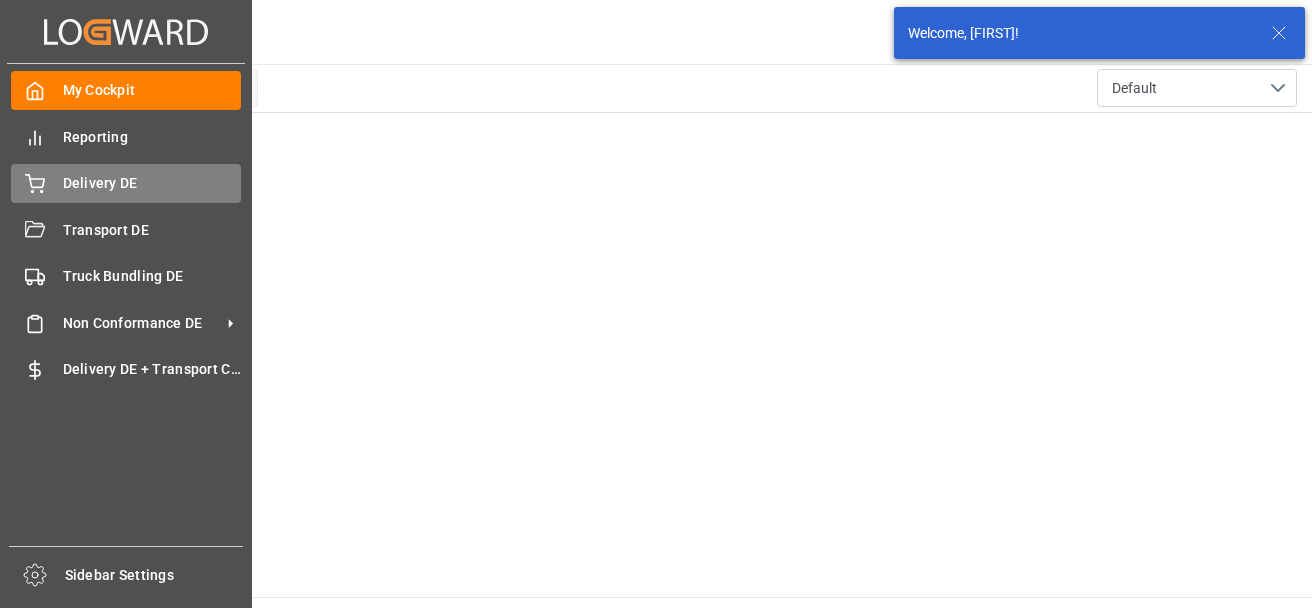 click on "Delivery DE Delivery DE" at bounding box center (126, 183) 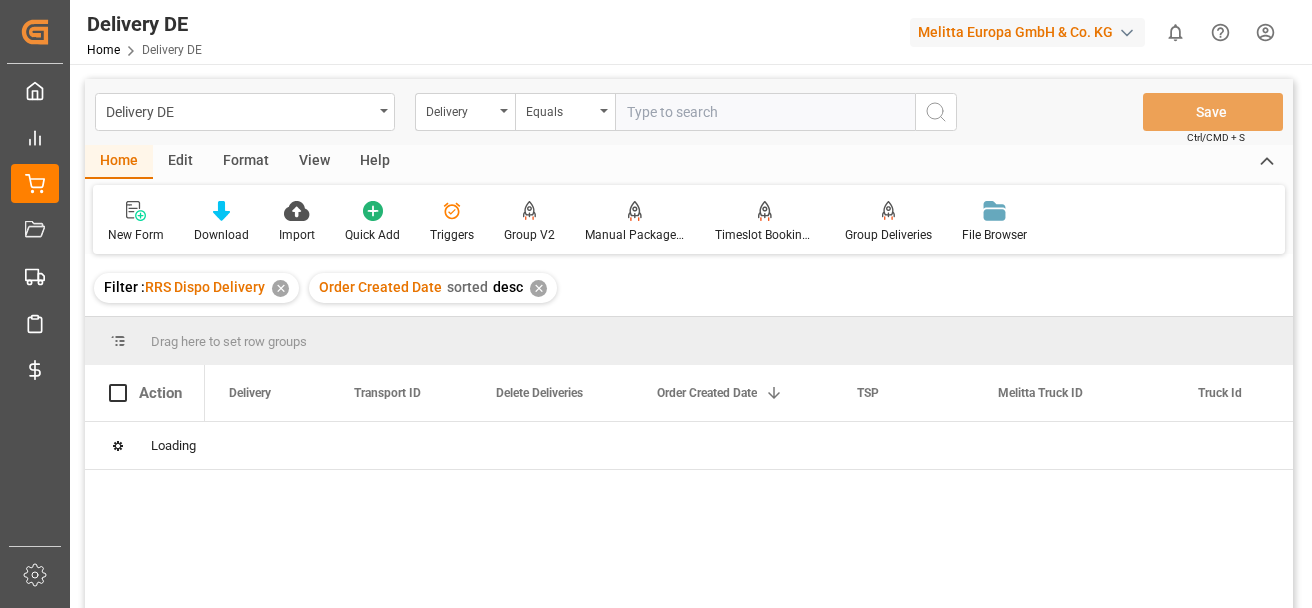 click on "Filter :  RRS Dispo Delivery ✕ Order Created Date sorted desc ✕" at bounding box center [689, 288] 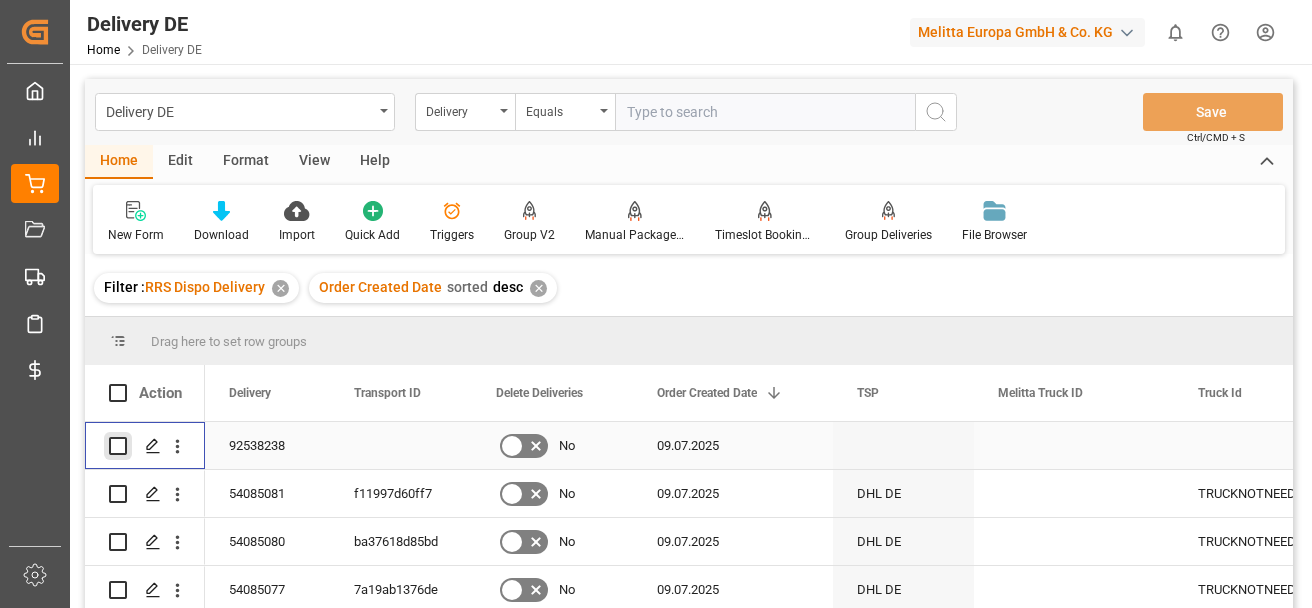 click at bounding box center [118, 446] 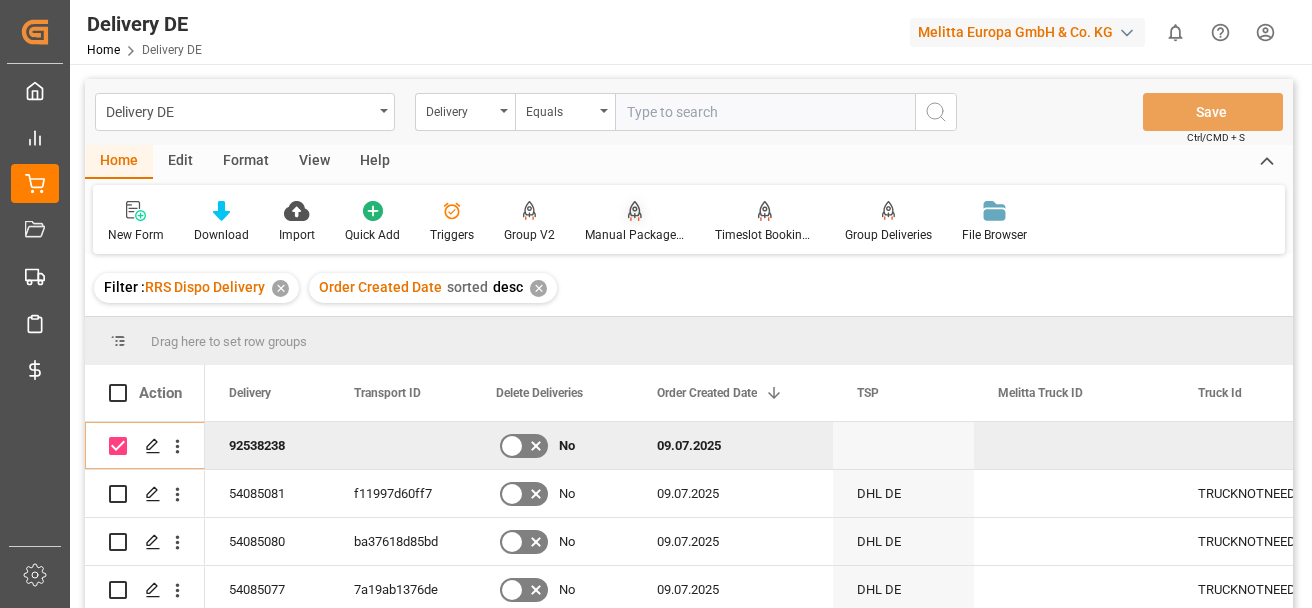 click on "Manual Package TypeDetermination" at bounding box center [635, 235] 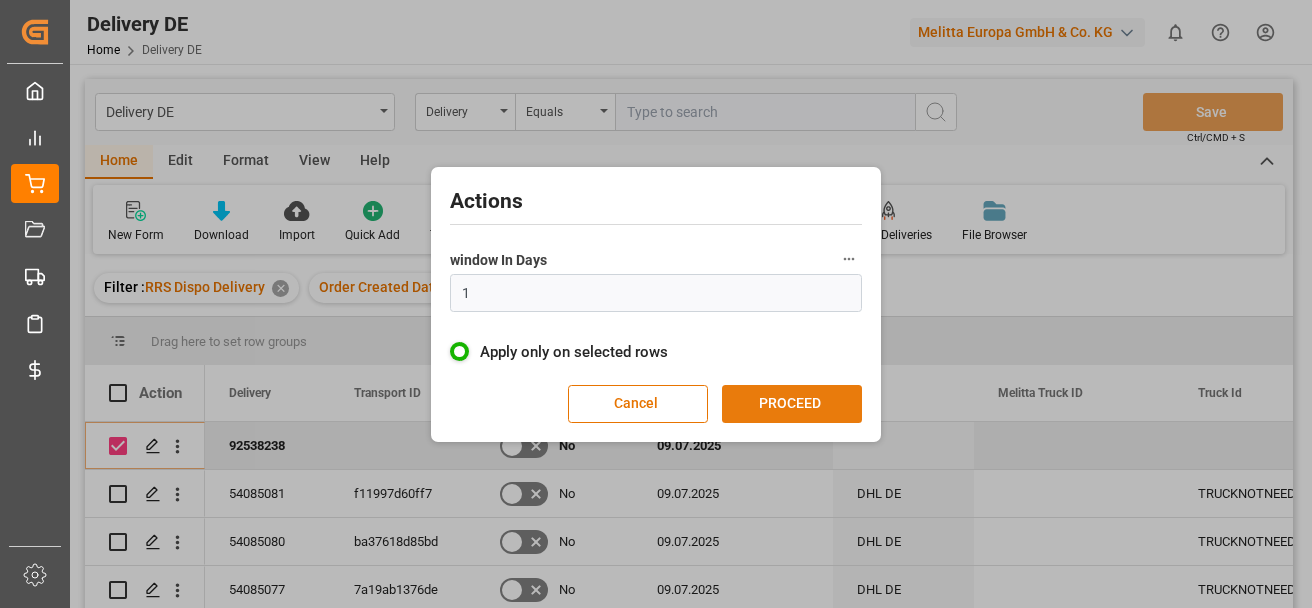 click on "PROCEED" at bounding box center (792, 404) 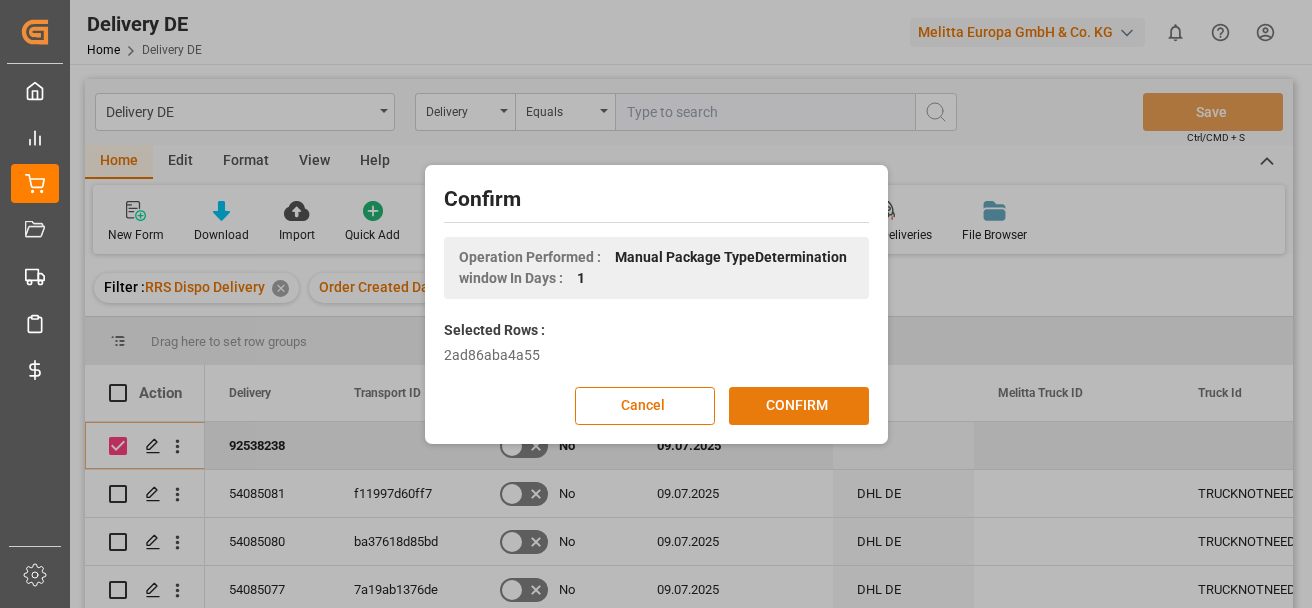 click on "CONFIRM" at bounding box center (799, 406) 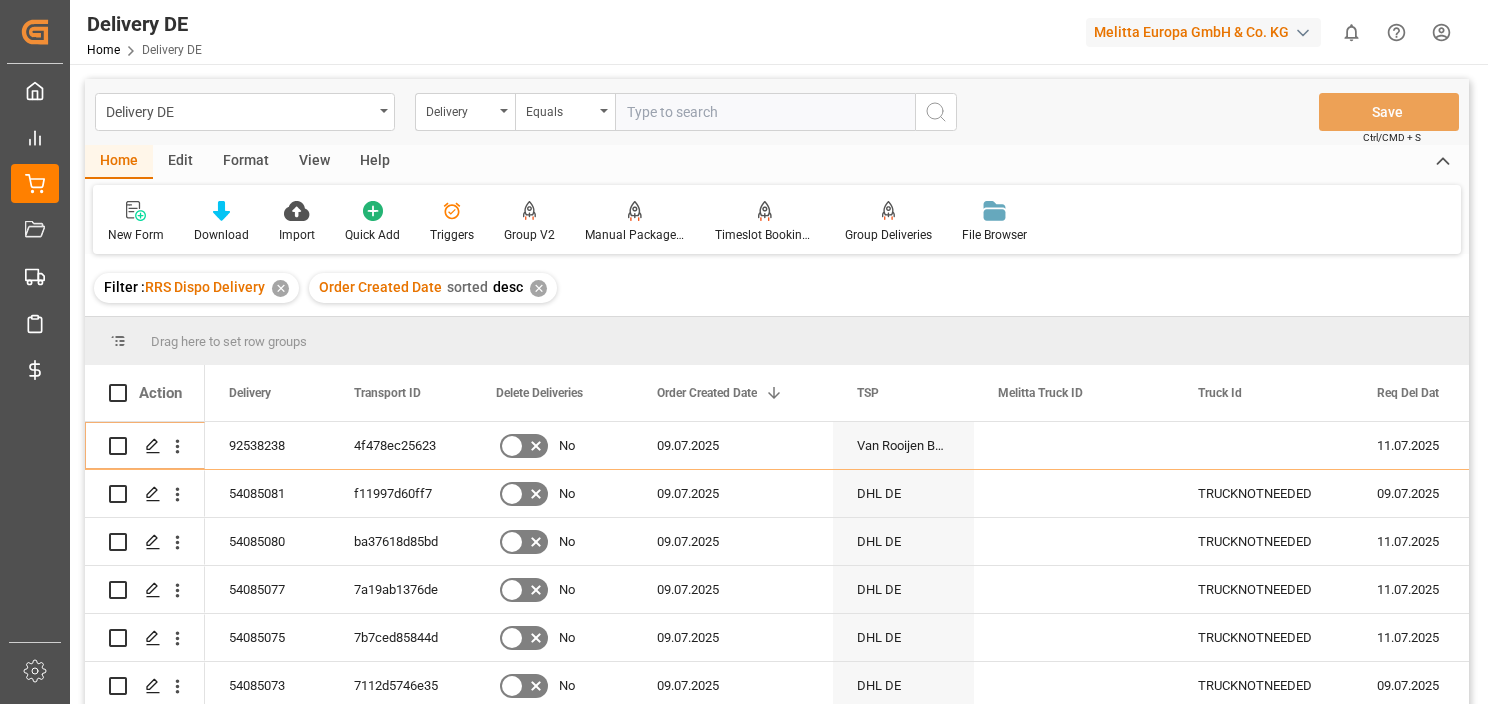 scroll, scrollTop: 0, scrollLeft: 0, axis: both 